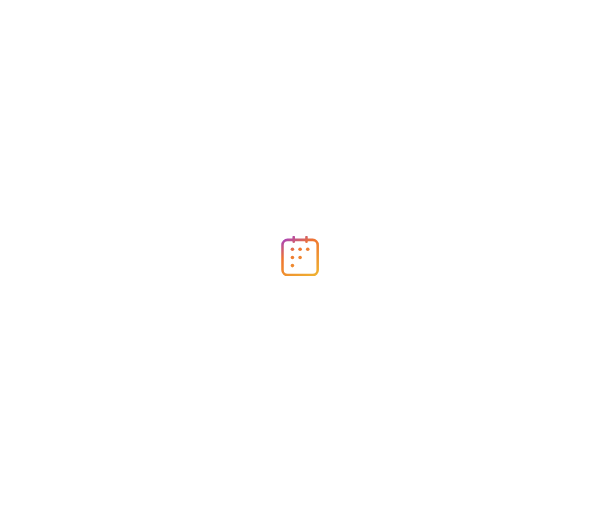 scroll, scrollTop: 0, scrollLeft: 0, axis: both 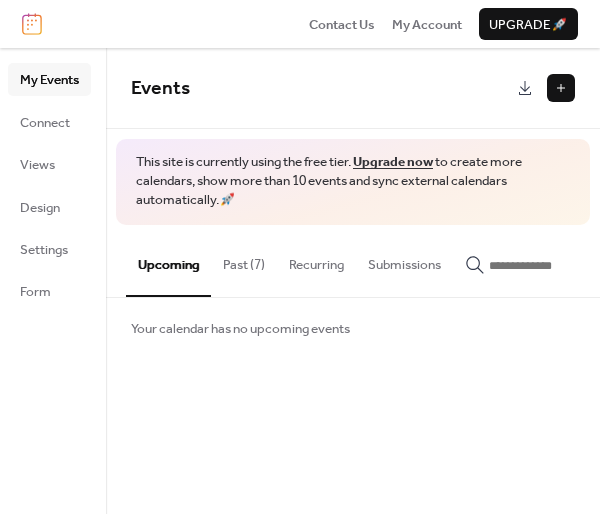 click on "Past (7)" at bounding box center [244, 260] 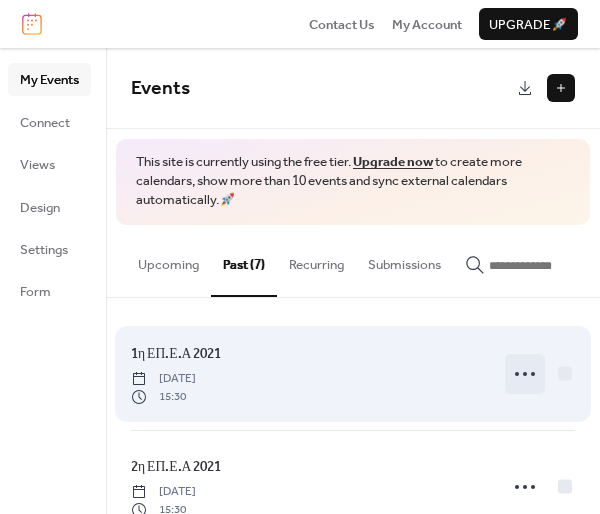 click 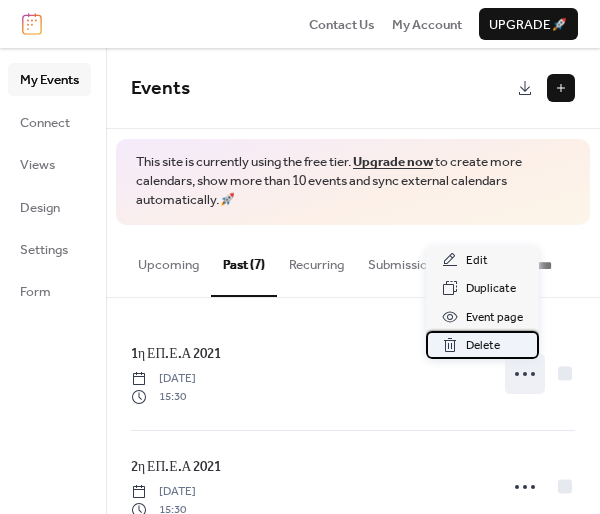 click on "Delete" at bounding box center [483, 346] 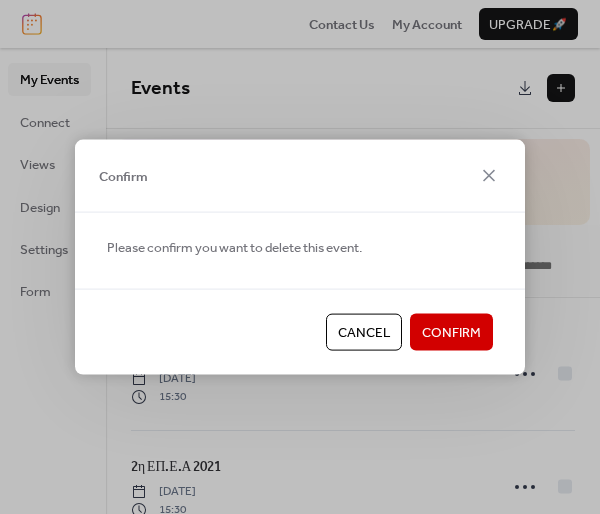 click on "Confirm" at bounding box center [451, 333] 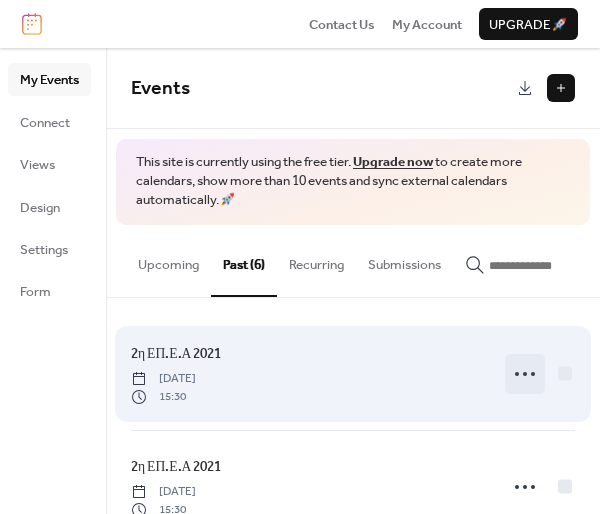 click 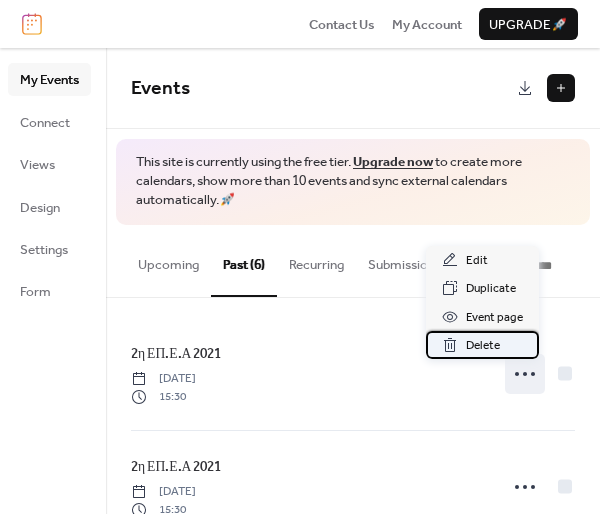 click on "Delete" at bounding box center [482, 345] 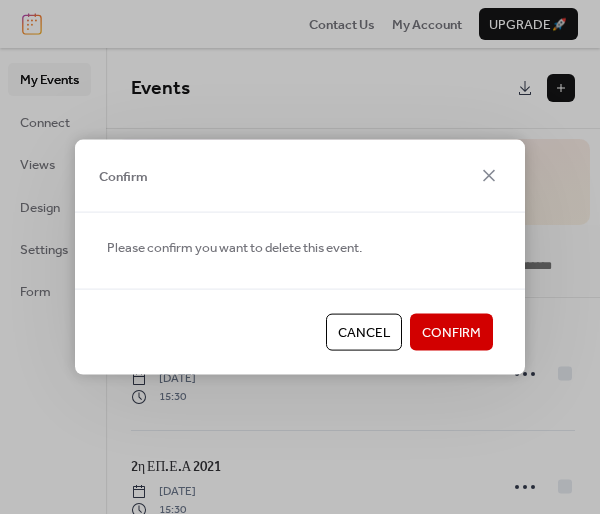 click on "Confirm" at bounding box center [451, 333] 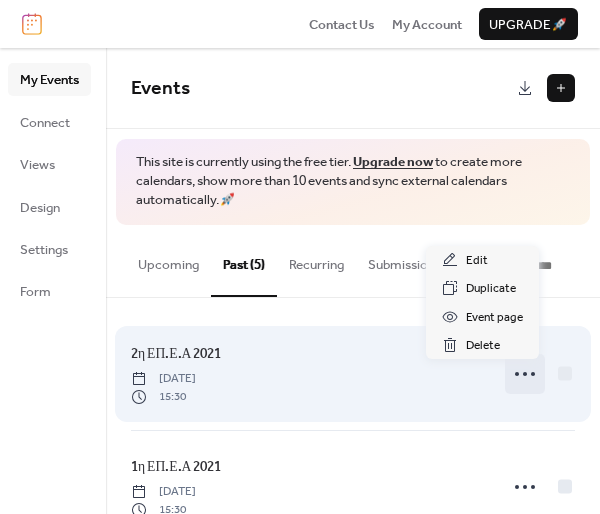 click 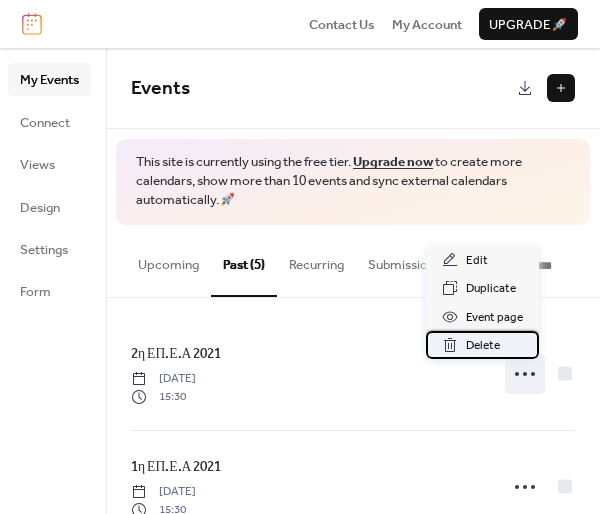 click on "Delete" at bounding box center (483, 346) 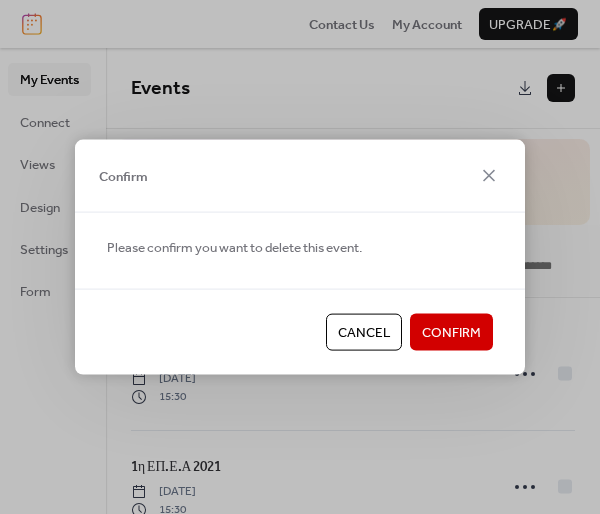 click on "Confirm" at bounding box center (451, 333) 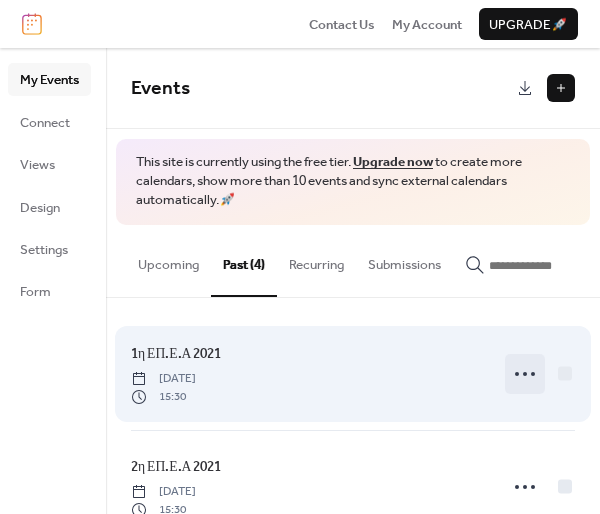 click 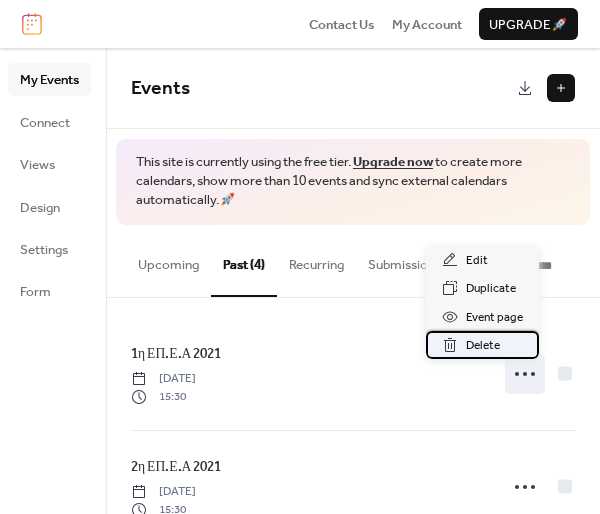 click on "Delete" at bounding box center (483, 346) 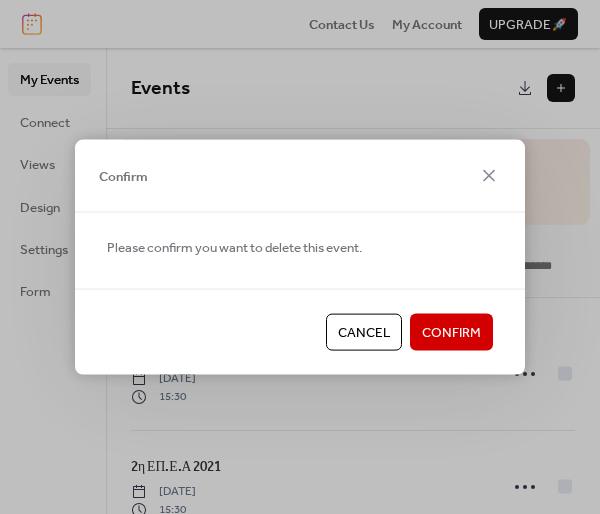 click on "Confirm" at bounding box center [451, 333] 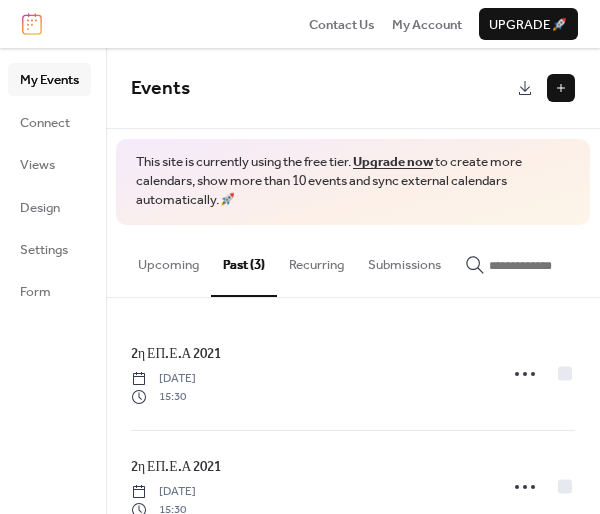 click 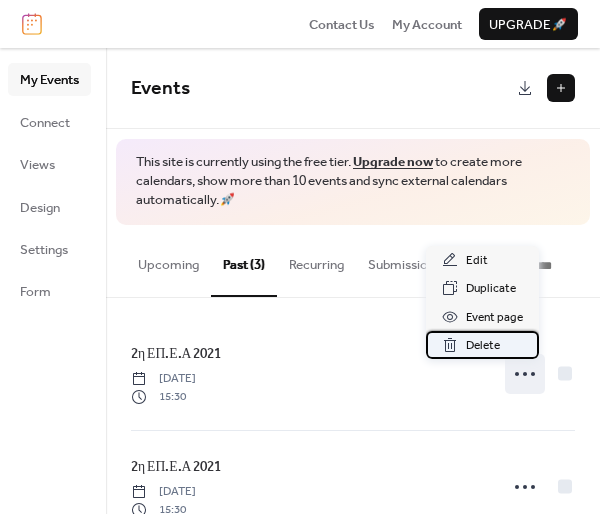 click on "Delete" at bounding box center [483, 346] 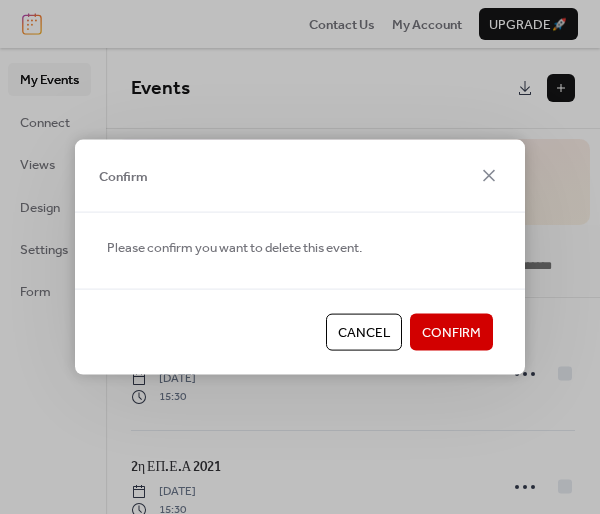 click on "Confirm" at bounding box center (451, 332) 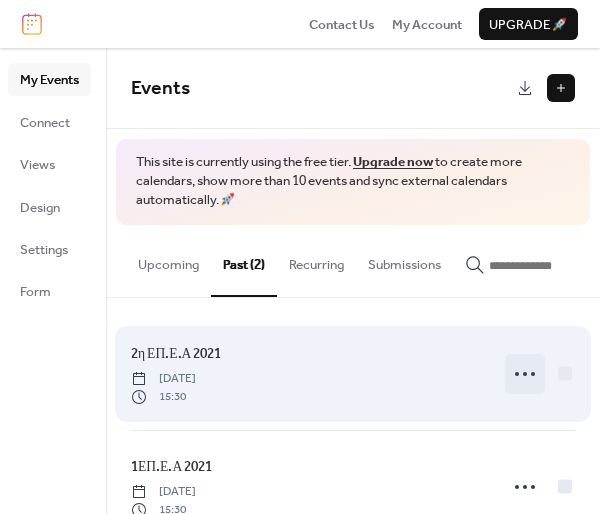 click 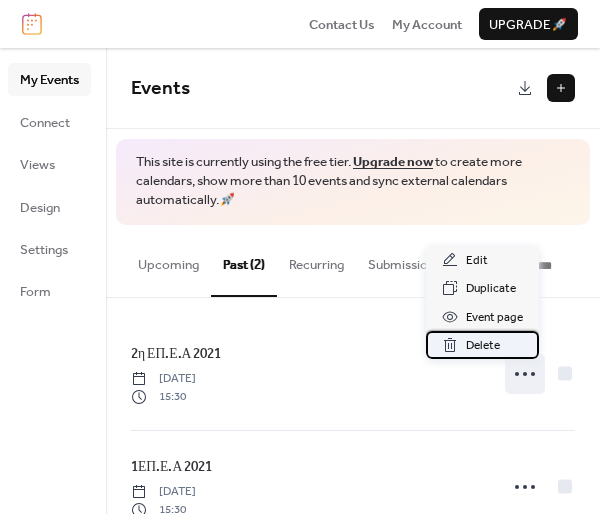 click on "Delete" at bounding box center [482, 345] 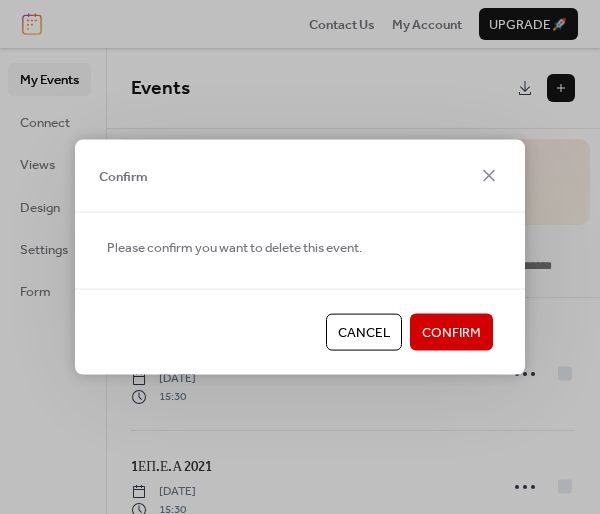 click on "Confirm" at bounding box center [451, 333] 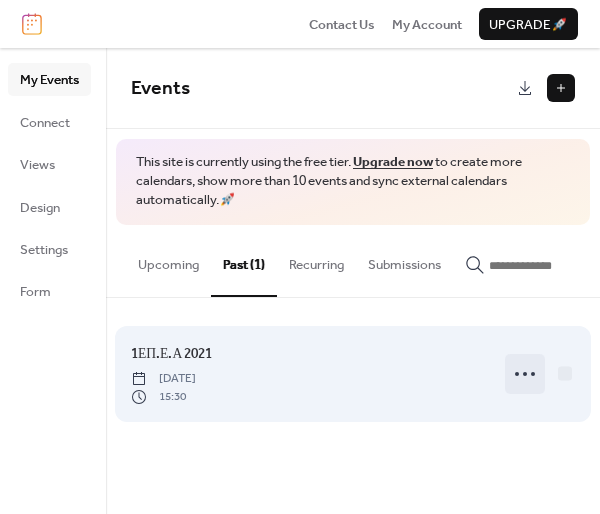 click 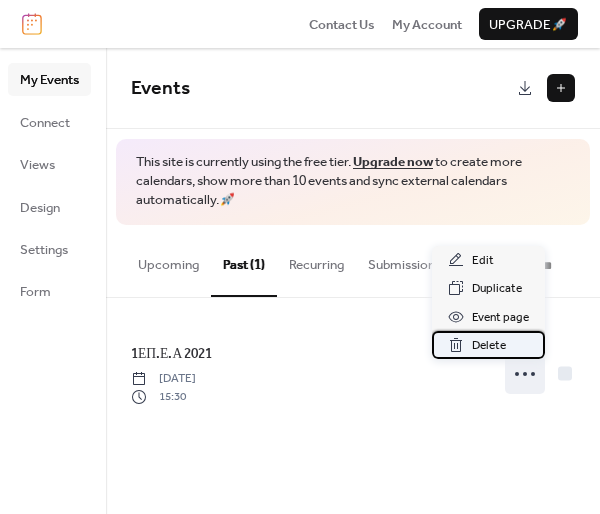 click on "Delete" at bounding box center [489, 346] 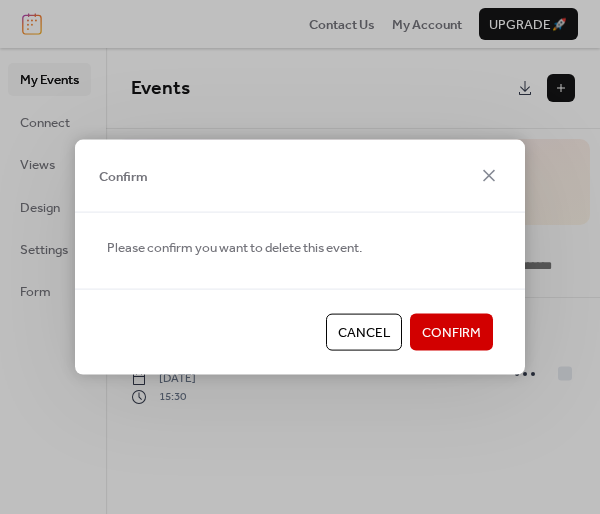 click on "Confirm" at bounding box center [451, 332] 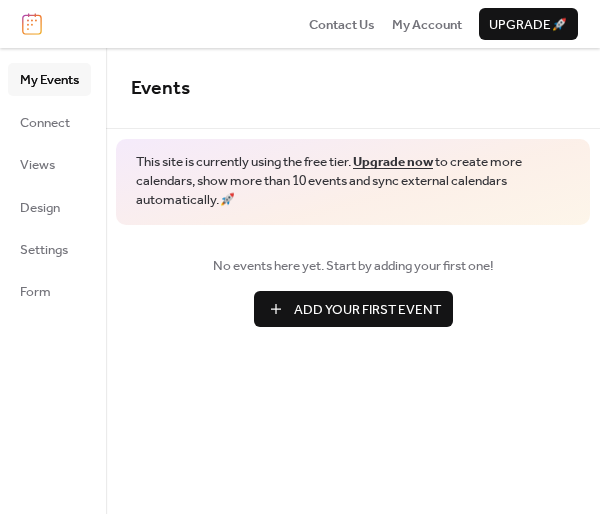 click on "Add Your First Event" at bounding box center [367, 310] 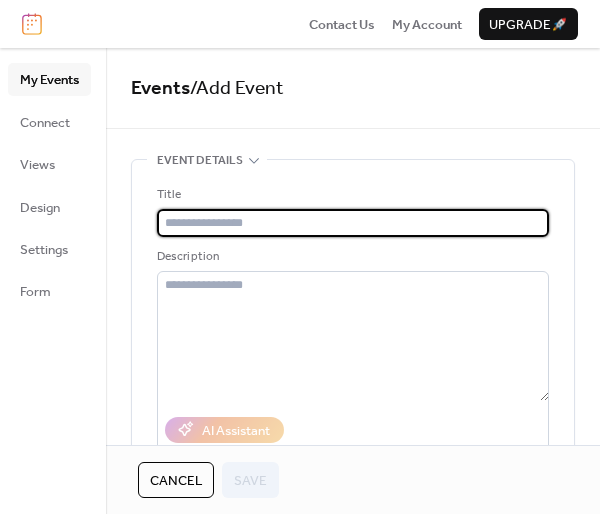 click at bounding box center [353, 223] 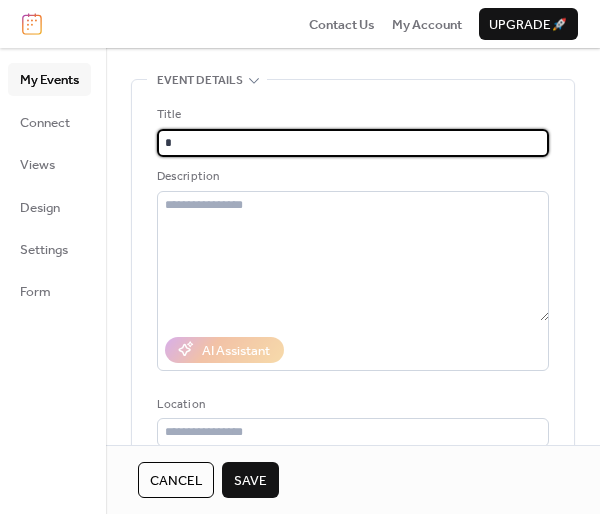 scroll, scrollTop: 98, scrollLeft: 0, axis: vertical 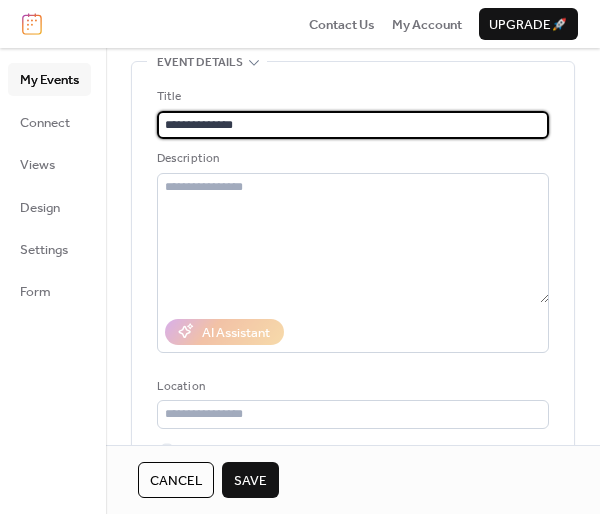click on "**********" at bounding box center (353, 125) 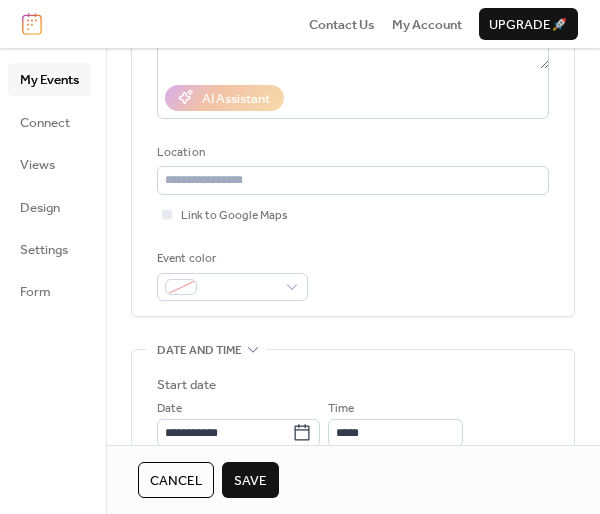 scroll, scrollTop: 565, scrollLeft: 0, axis: vertical 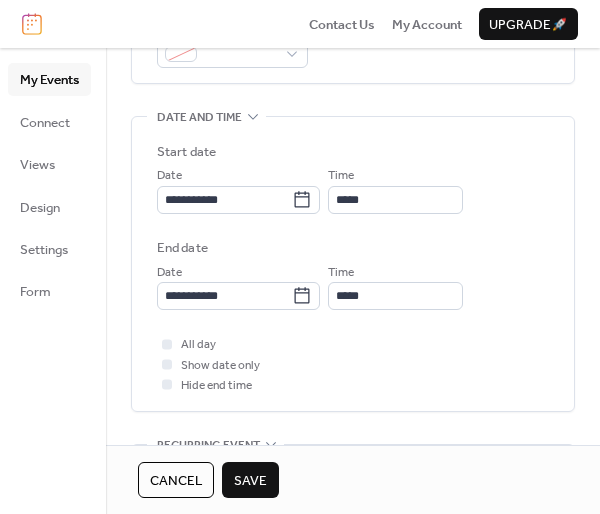 type on "**********" 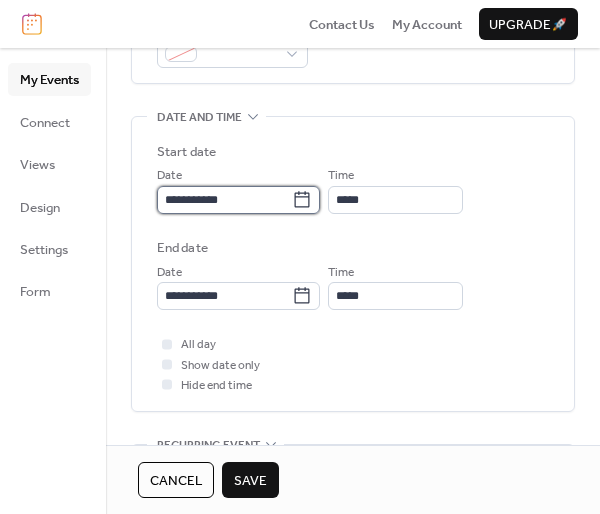click on "**********" at bounding box center (224, 200) 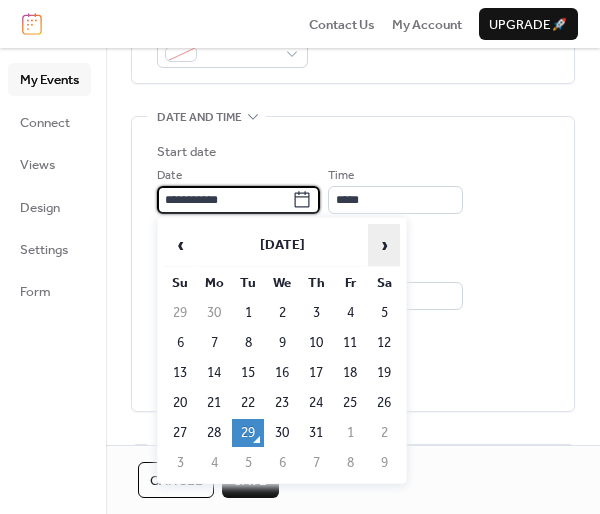 click on "›" at bounding box center (384, 245) 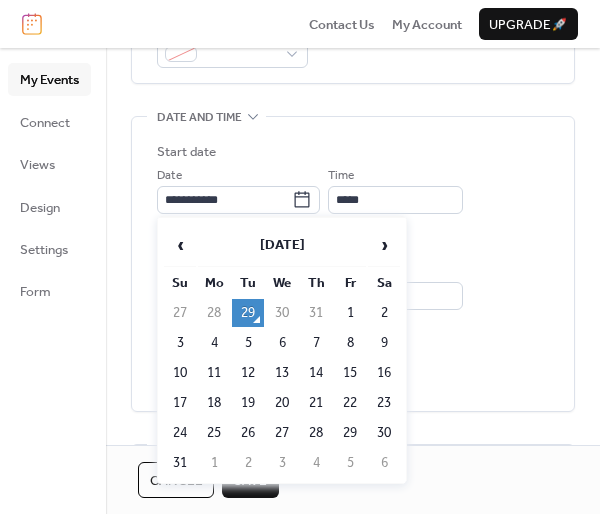 click on "12" at bounding box center [248, 373] 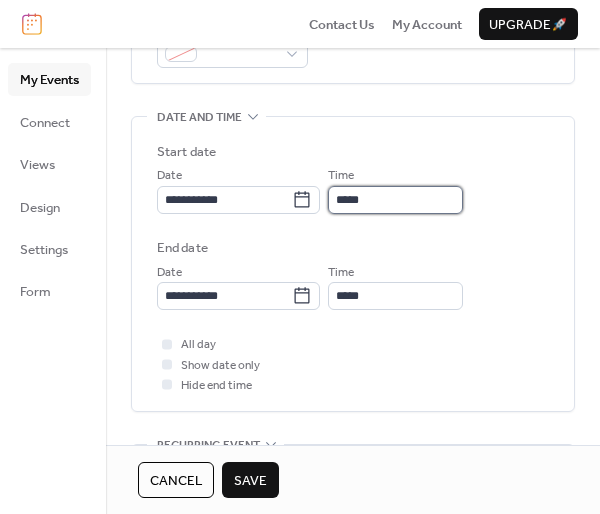 click on "*****" at bounding box center [395, 200] 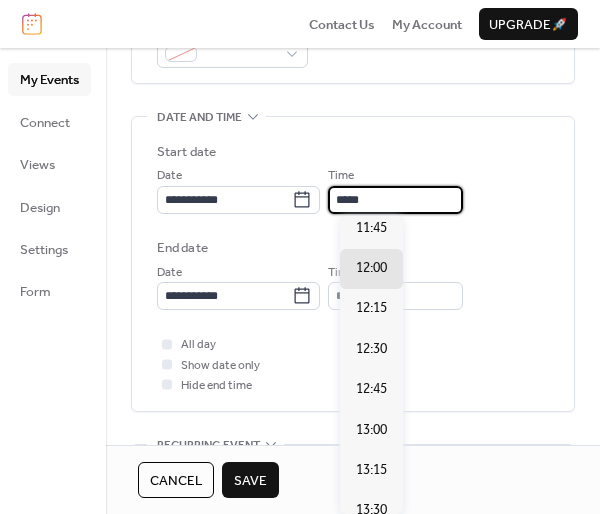 scroll, scrollTop: 2374, scrollLeft: 0, axis: vertical 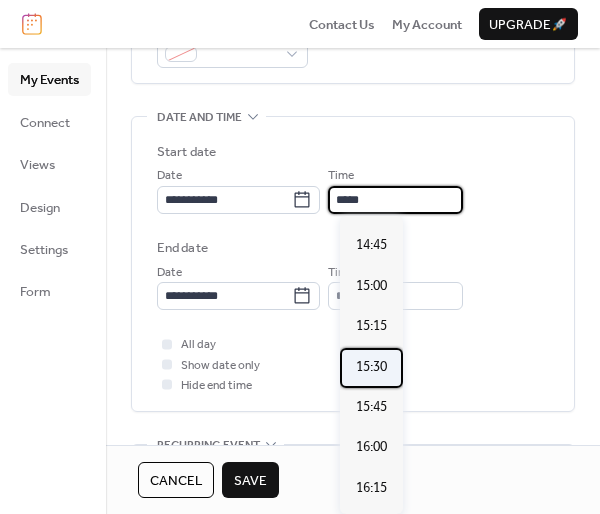 click on "15:30" at bounding box center (371, 367) 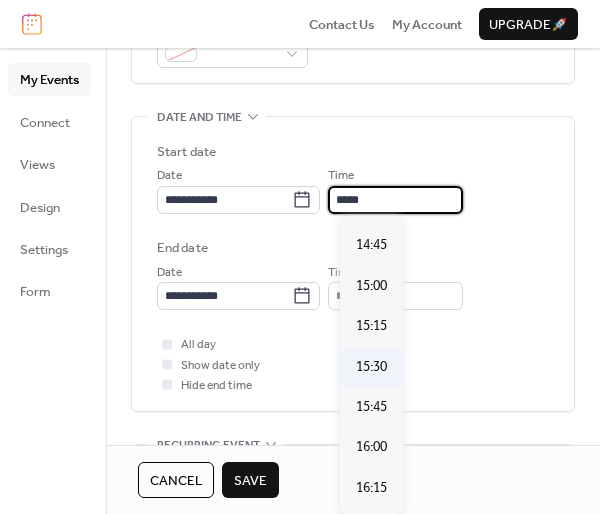 type on "*****" 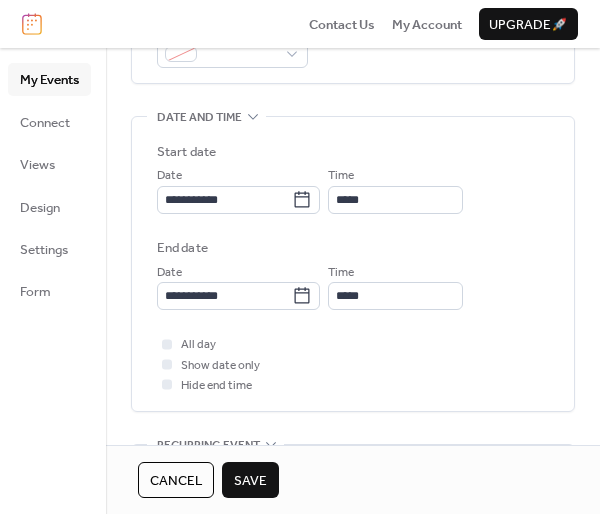 click on "Save" at bounding box center (250, 481) 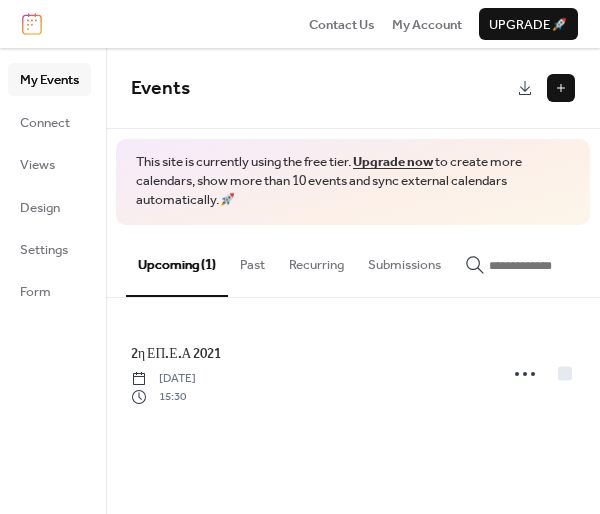 click at bounding box center [561, 88] 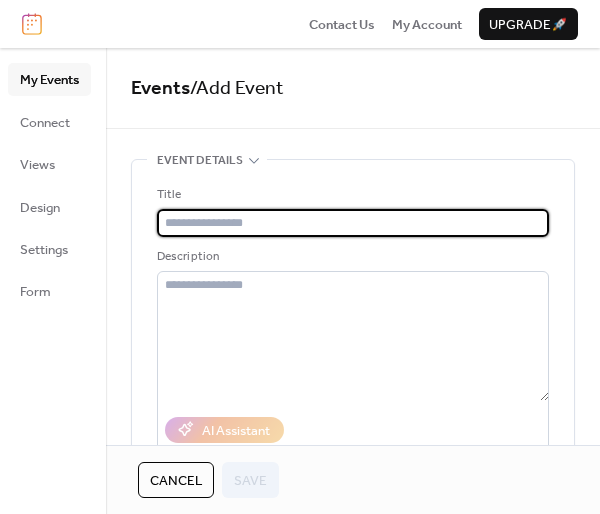 click at bounding box center [353, 223] 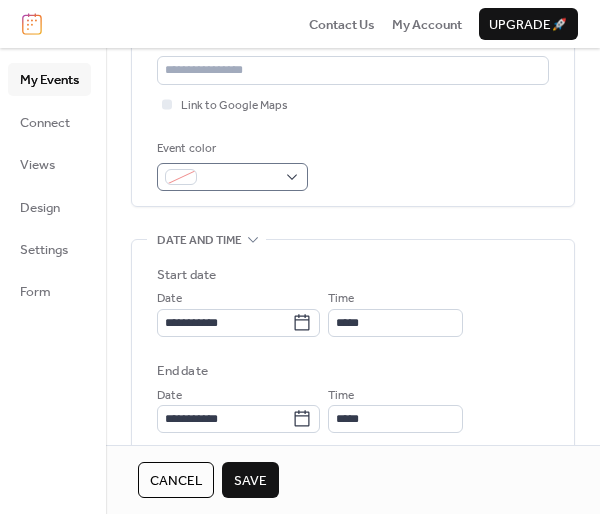 scroll, scrollTop: 466, scrollLeft: 0, axis: vertical 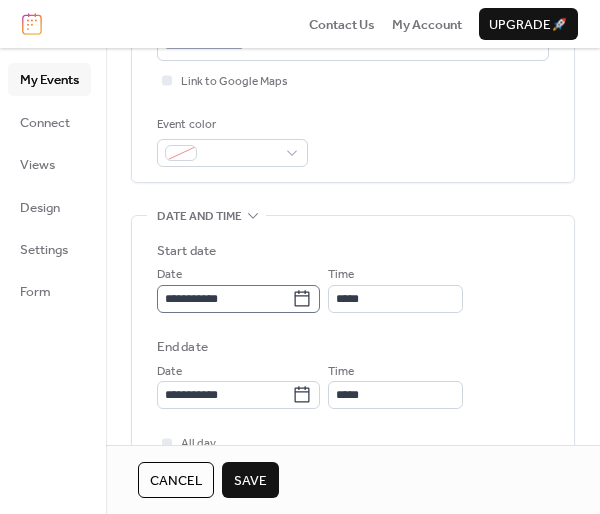 type on "**********" 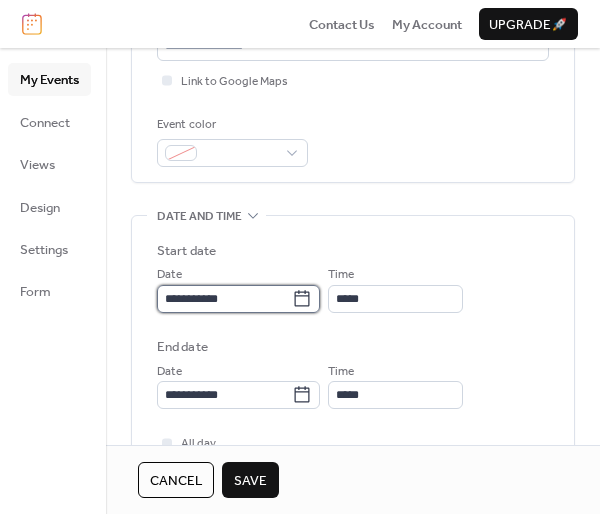 click on "**********" at bounding box center (224, 299) 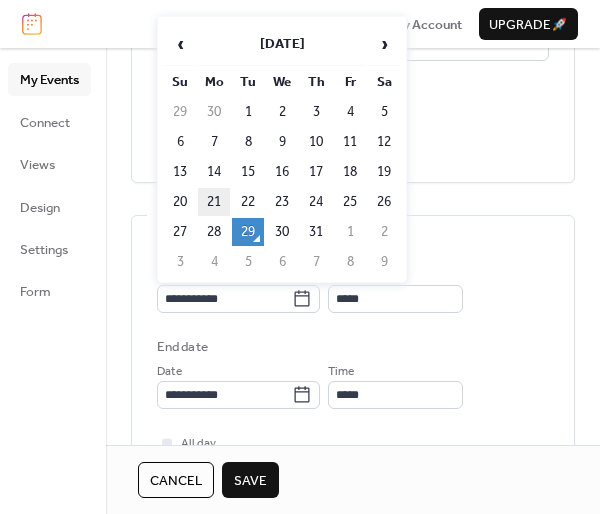 click on "21" at bounding box center (214, 202) 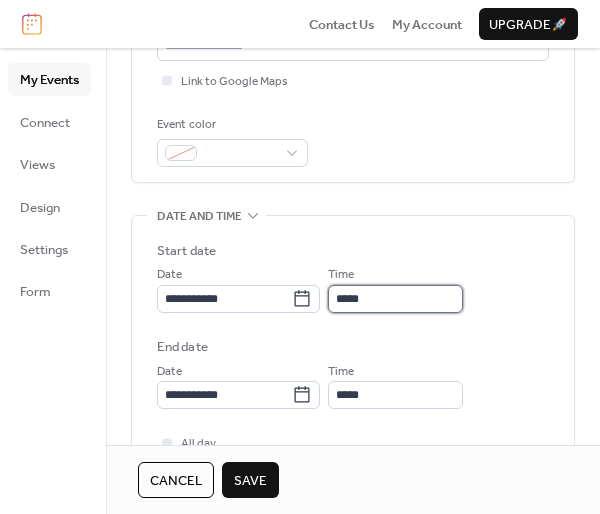 click on "*****" at bounding box center [395, 299] 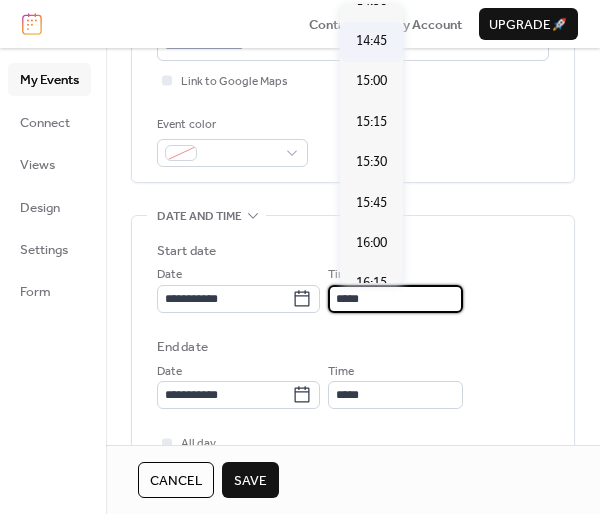 scroll, scrollTop: 2374, scrollLeft: 0, axis: vertical 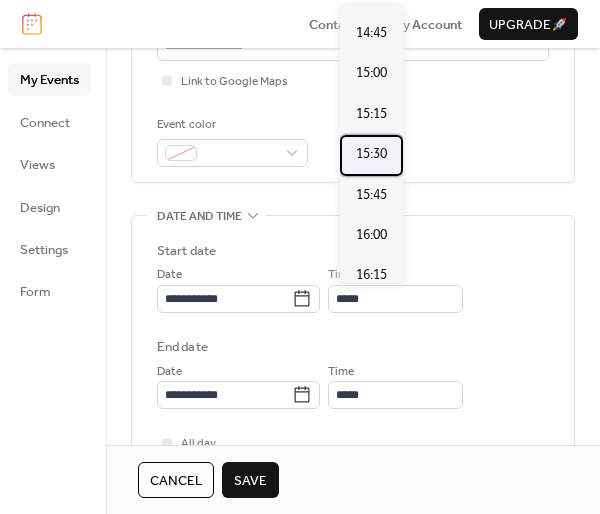 click on "15:30" at bounding box center (371, 154) 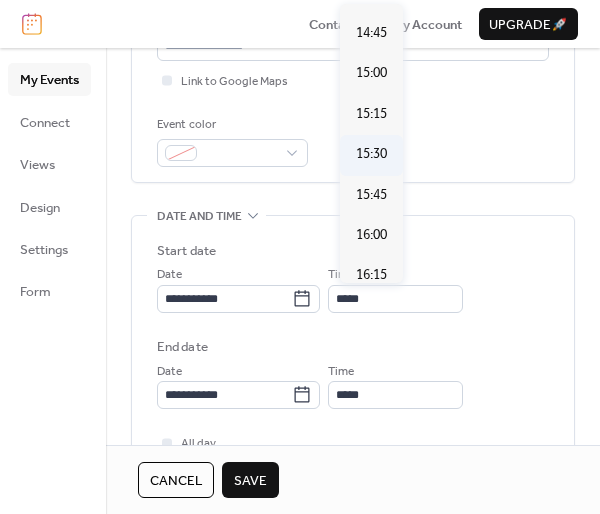 type on "*****" 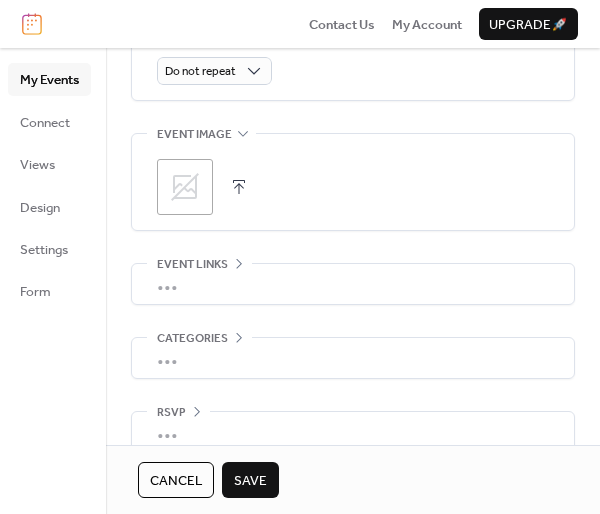 scroll, scrollTop: 1000, scrollLeft: 0, axis: vertical 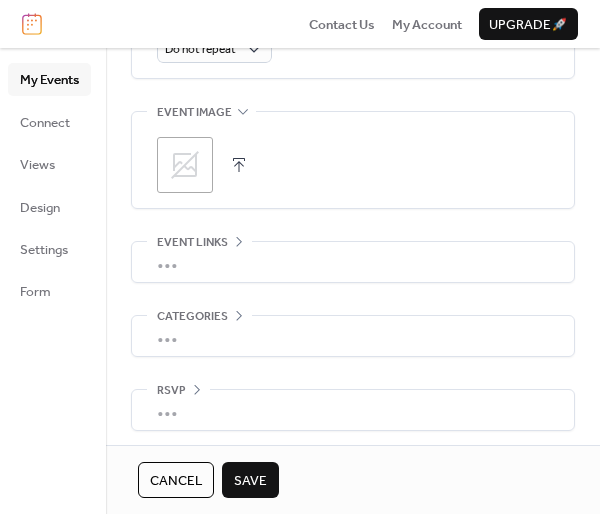 click on "•••" at bounding box center [353, 262] 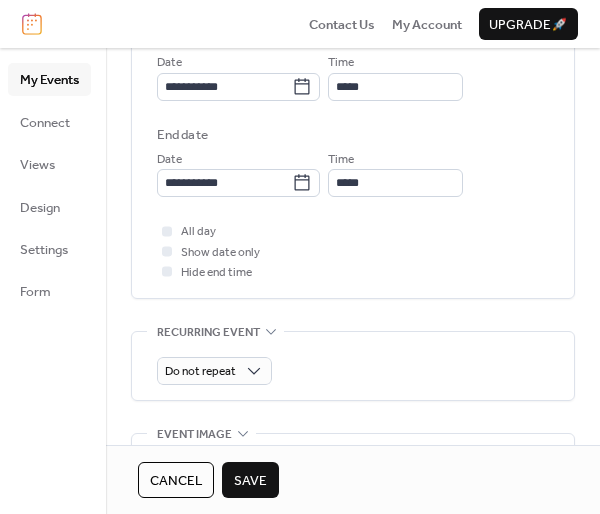 scroll, scrollTop: 911, scrollLeft: 0, axis: vertical 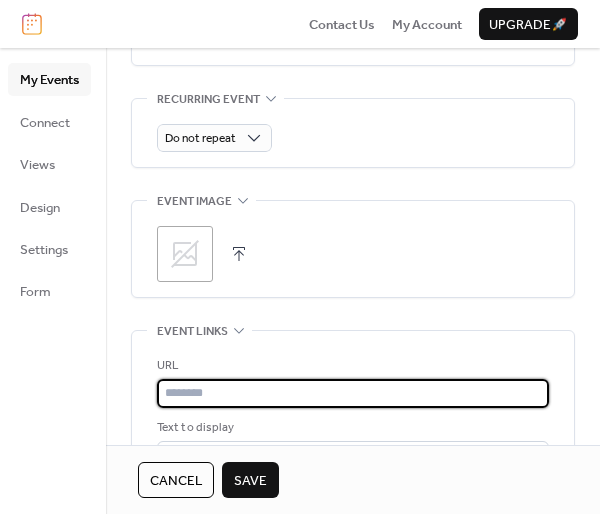 click at bounding box center [353, 393] 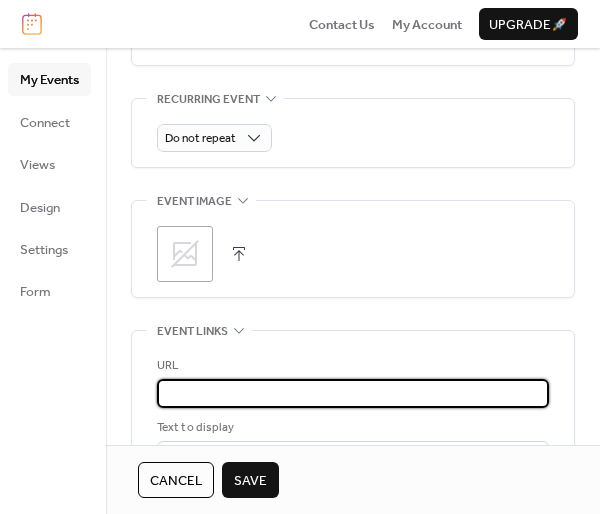 scroll, scrollTop: 0, scrollLeft: 0, axis: both 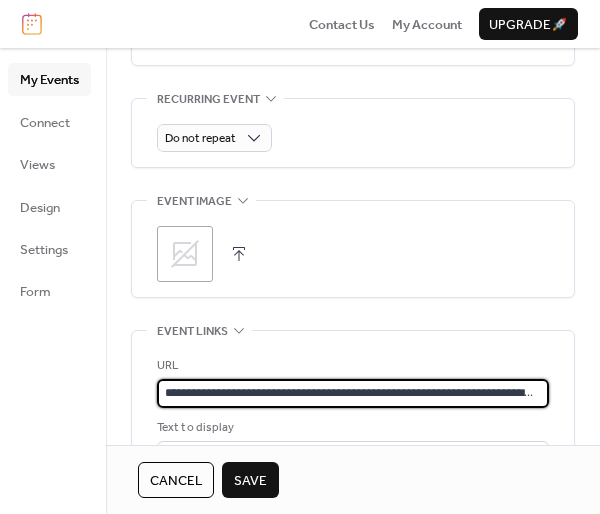 drag, startPoint x: 277, startPoint y: 394, endPoint x: -16, endPoint y: 395, distance: 293.0017 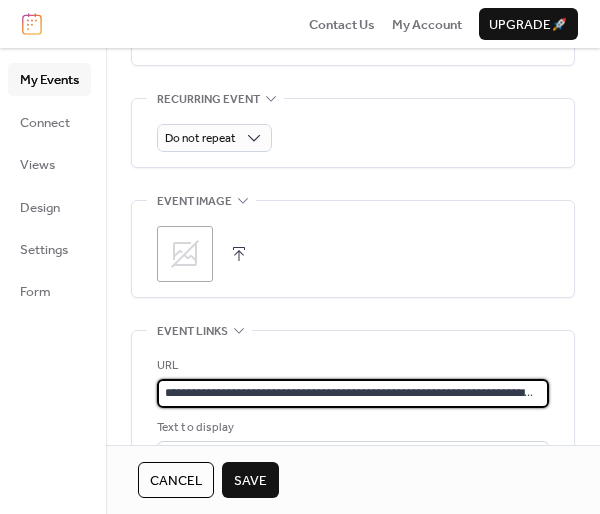 type on "**********" 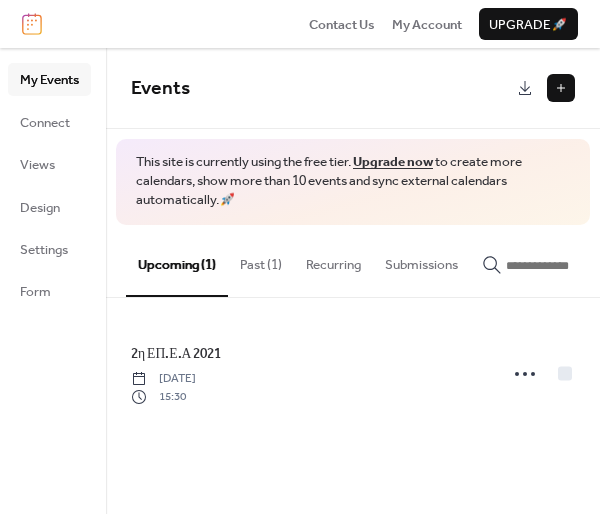 click on "Past (1)" at bounding box center [261, 260] 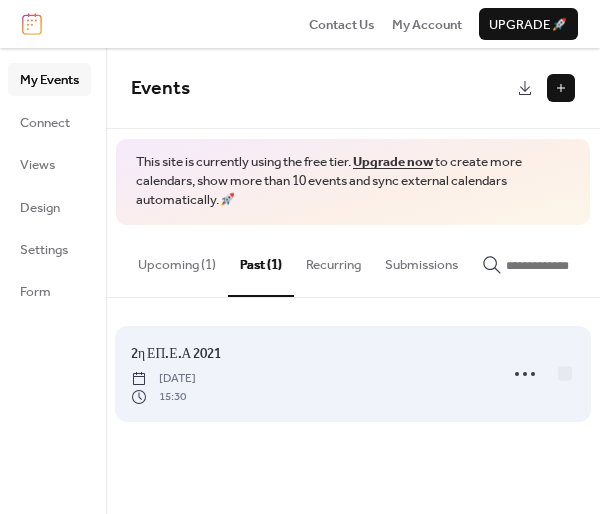 click on "[DATE]" at bounding box center (163, 379) 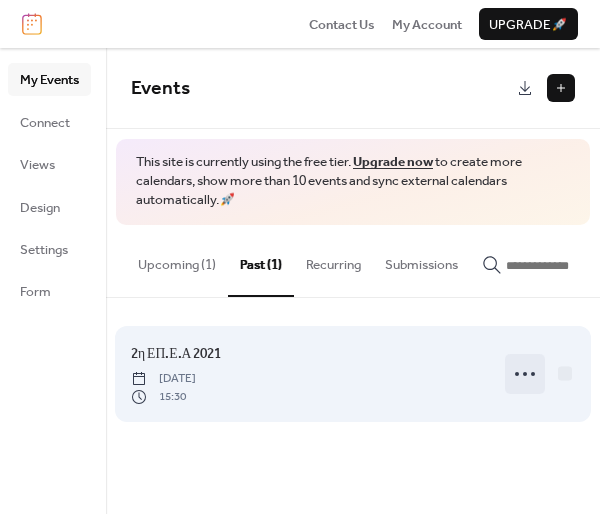 click 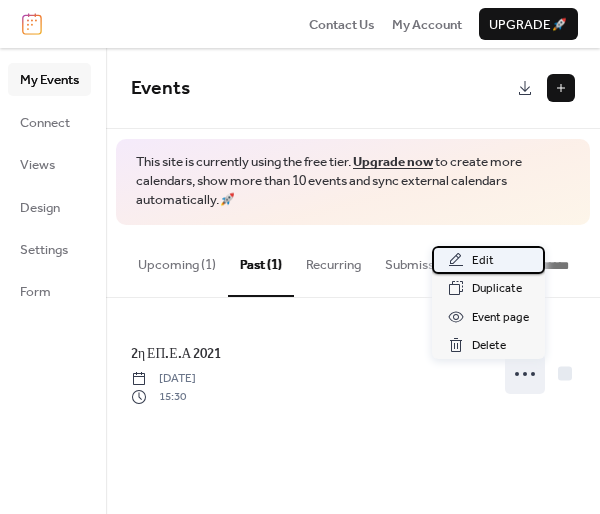 click on "Edit" at bounding box center [483, 261] 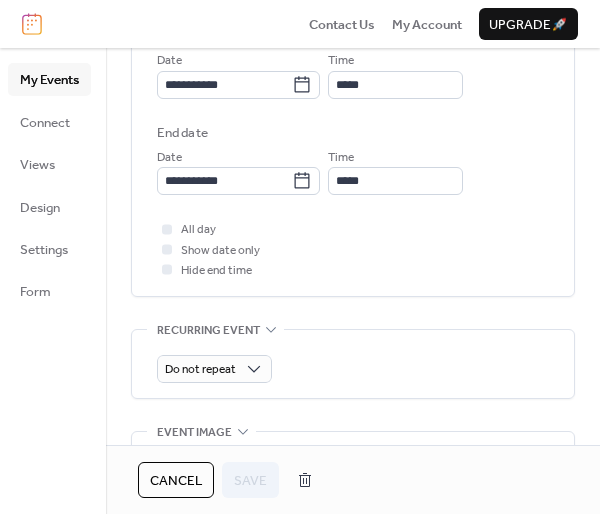 scroll, scrollTop: 700, scrollLeft: 0, axis: vertical 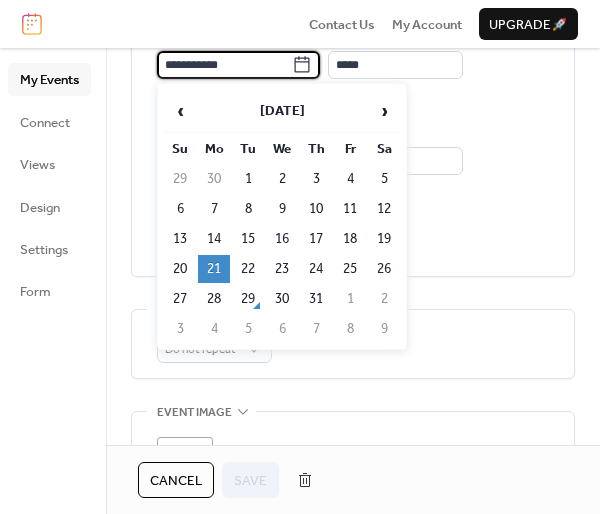 click on "**********" at bounding box center [224, 65] 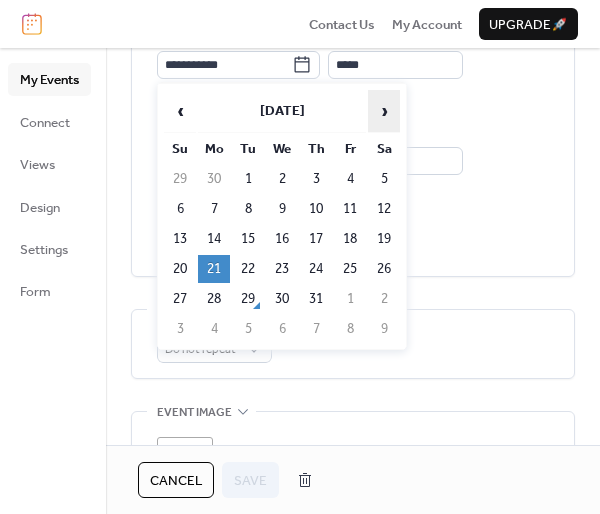 click on "›" at bounding box center (384, 111) 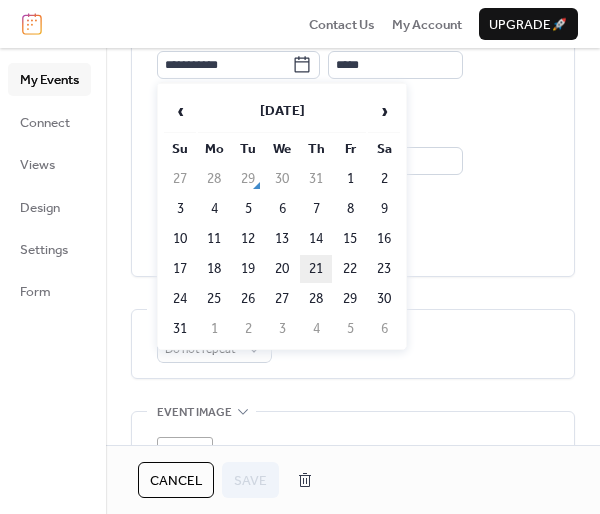 click on "21" at bounding box center [316, 269] 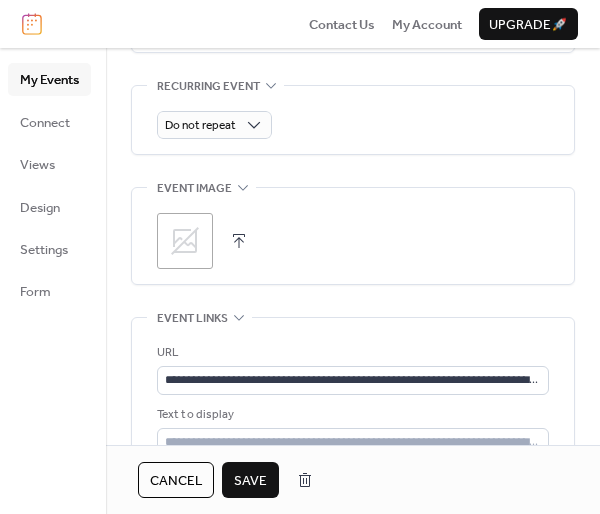 scroll, scrollTop: 933, scrollLeft: 0, axis: vertical 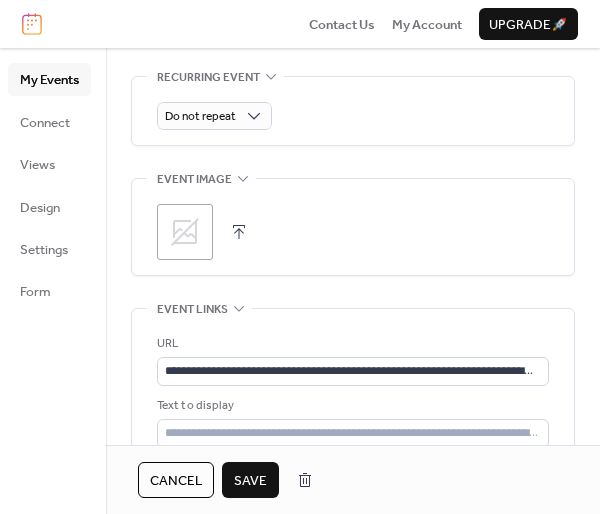 click on "Save" at bounding box center (250, 480) 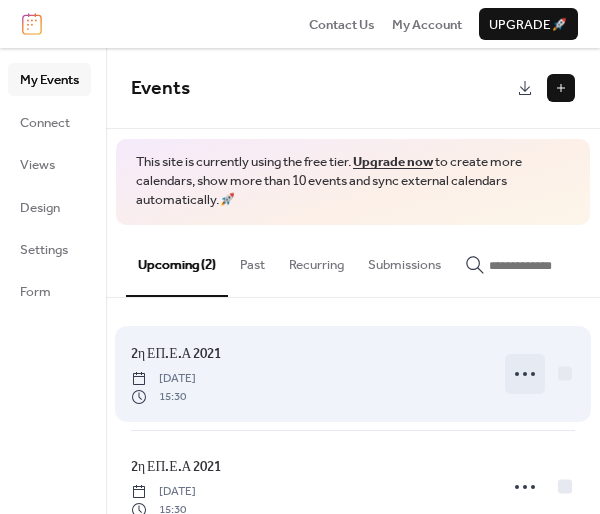 click 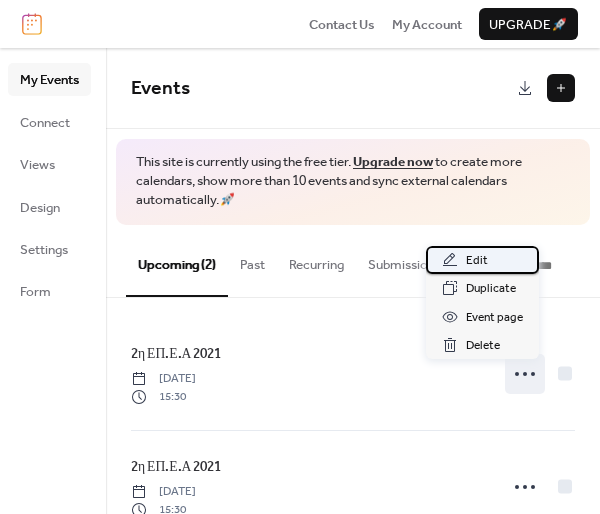 click on "Edit" at bounding box center (482, 260) 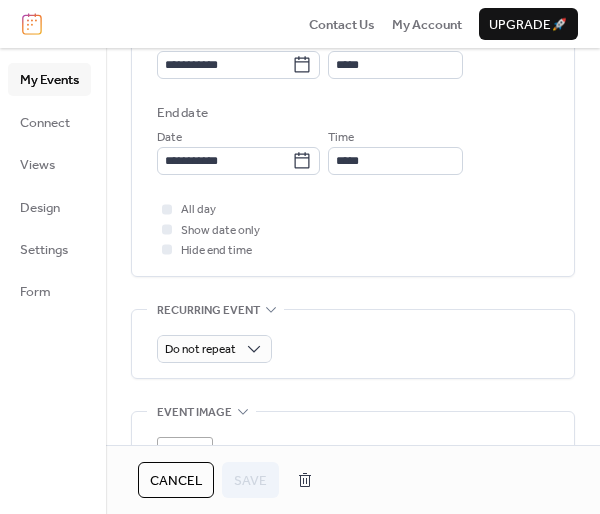 scroll, scrollTop: 1144, scrollLeft: 0, axis: vertical 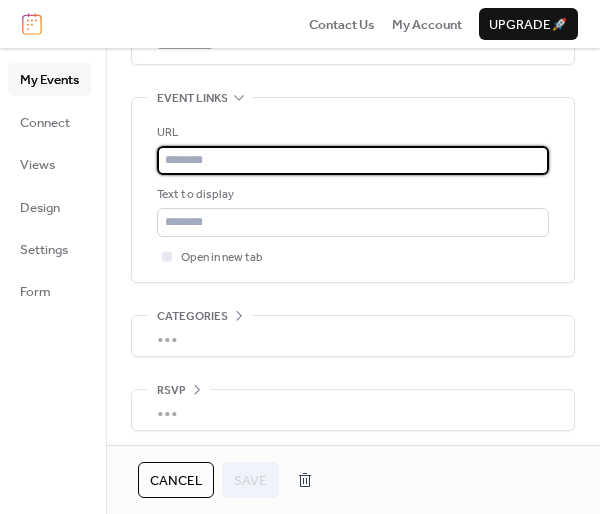 click at bounding box center (353, 160) 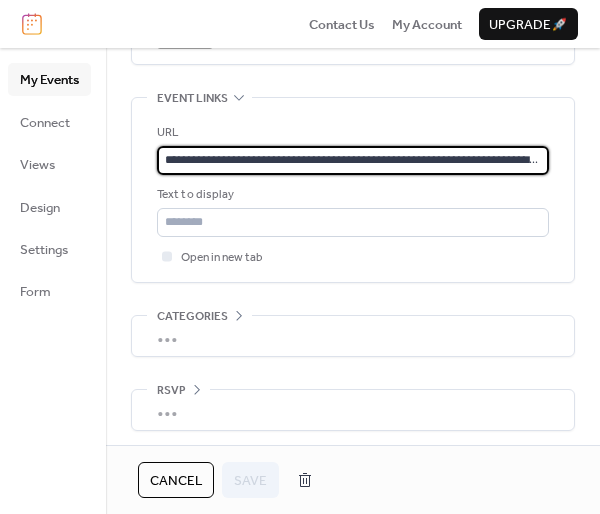 scroll, scrollTop: 0, scrollLeft: 1024, axis: horizontal 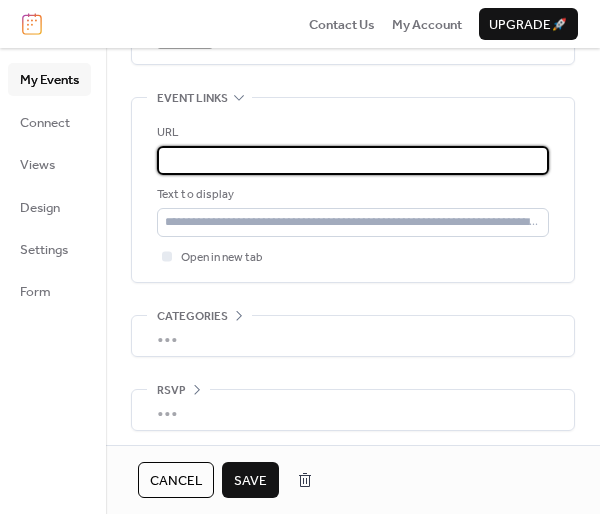 type on "**********" 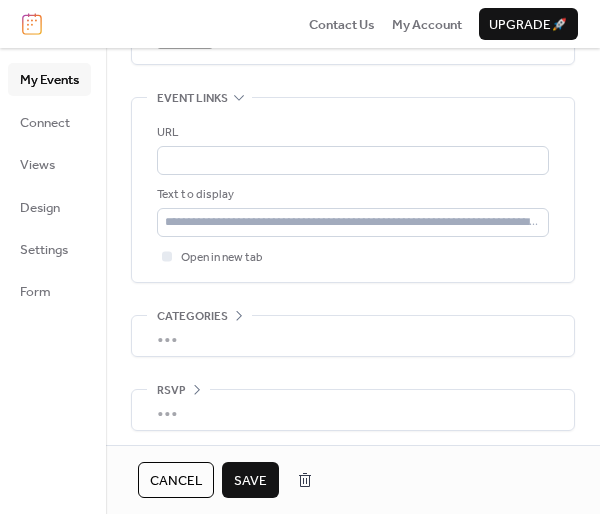 click on "Save" at bounding box center [250, 481] 